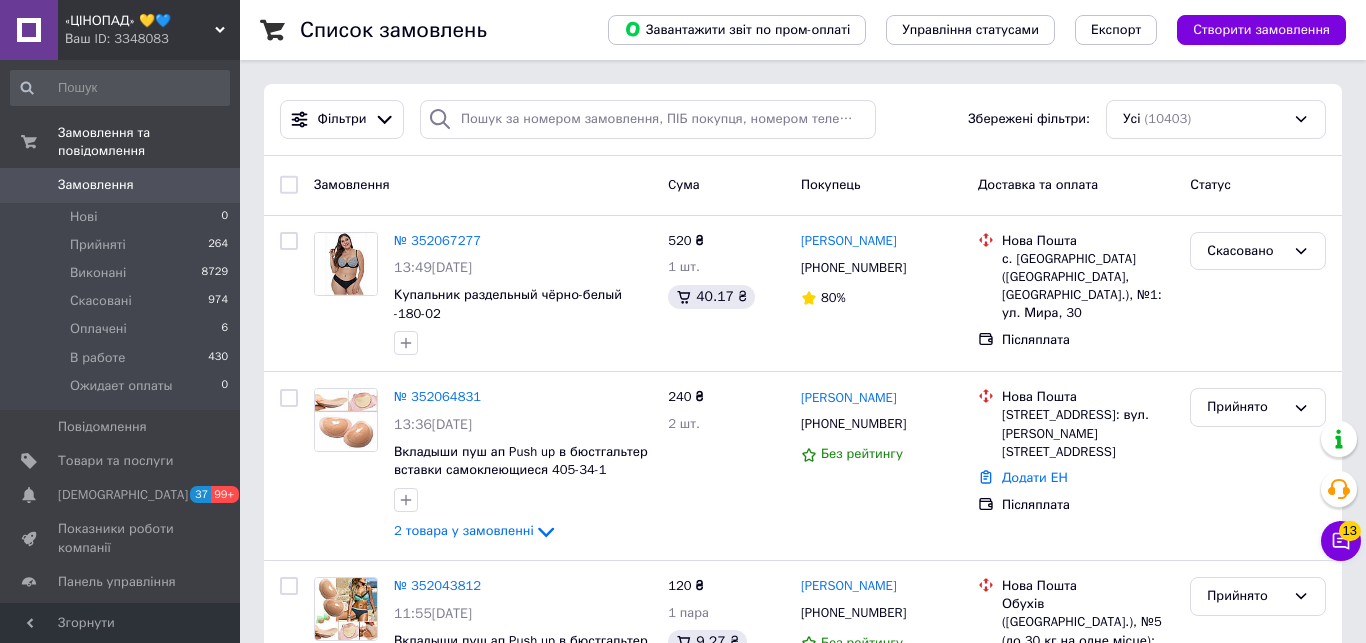 scroll, scrollTop: 0, scrollLeft: 0, axis: both 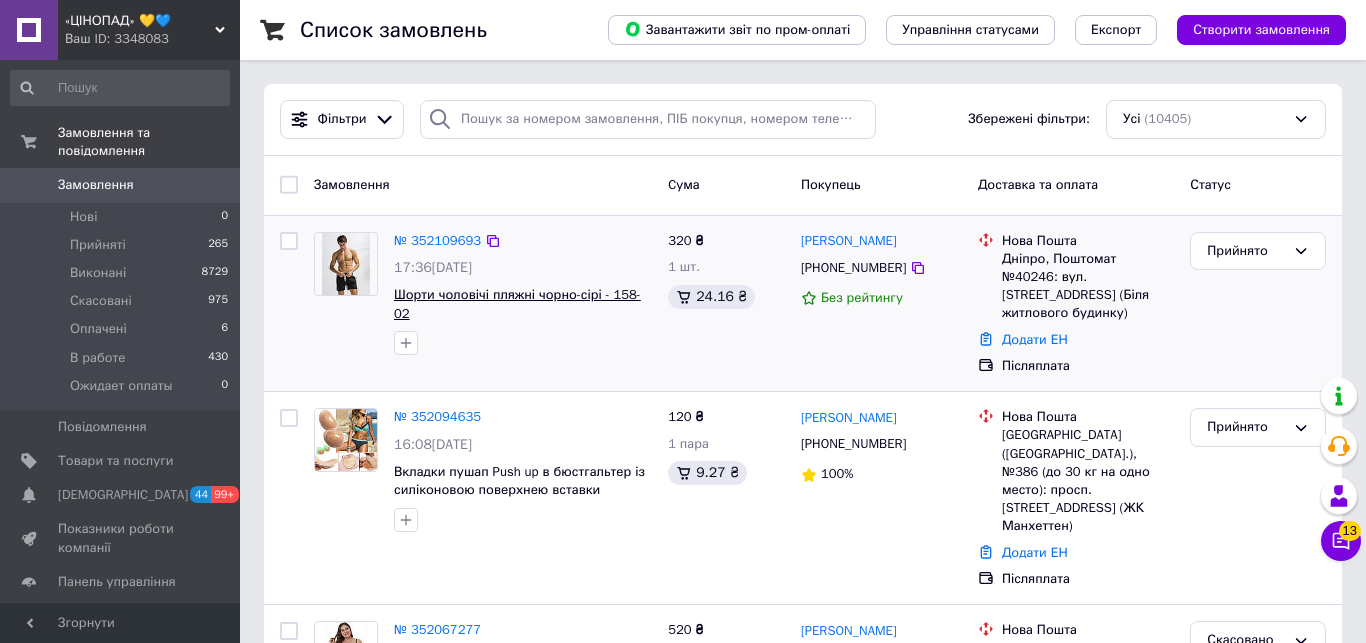 click on "Шорти чоловічі пляжні чорно-сірі - 158-02" at bounding box center [517, 304] 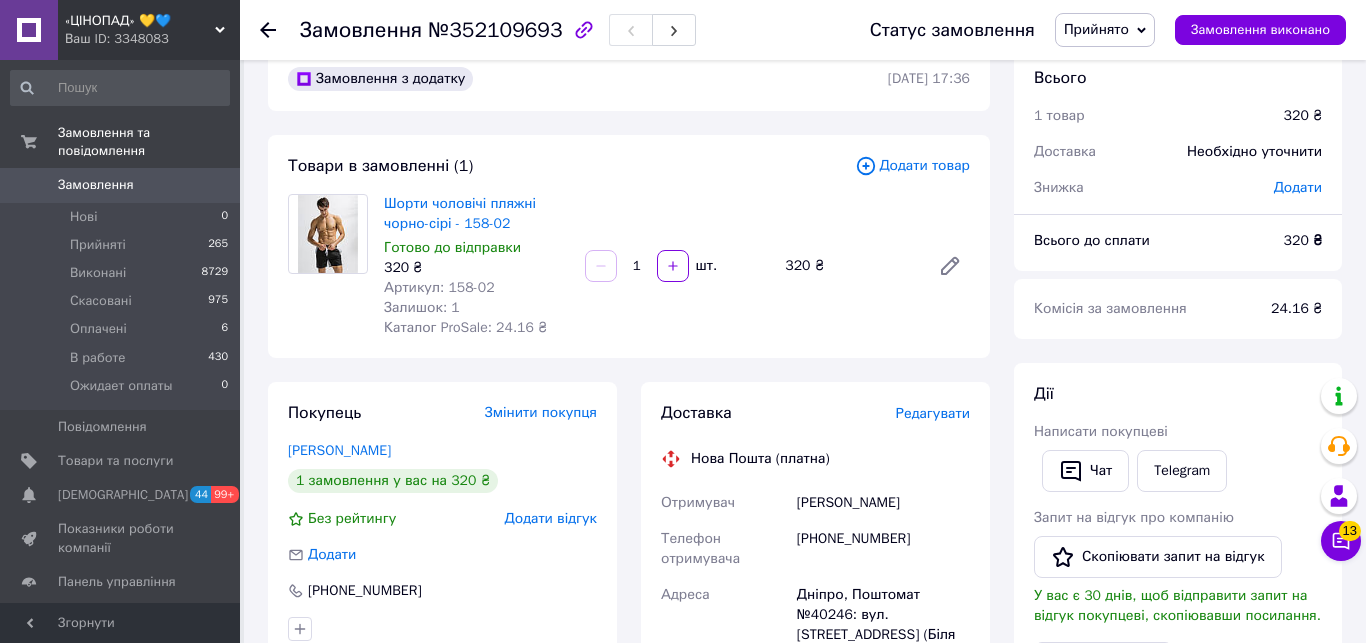 scroll, scrollTop: 0, scrollLeft: 0, axis: both 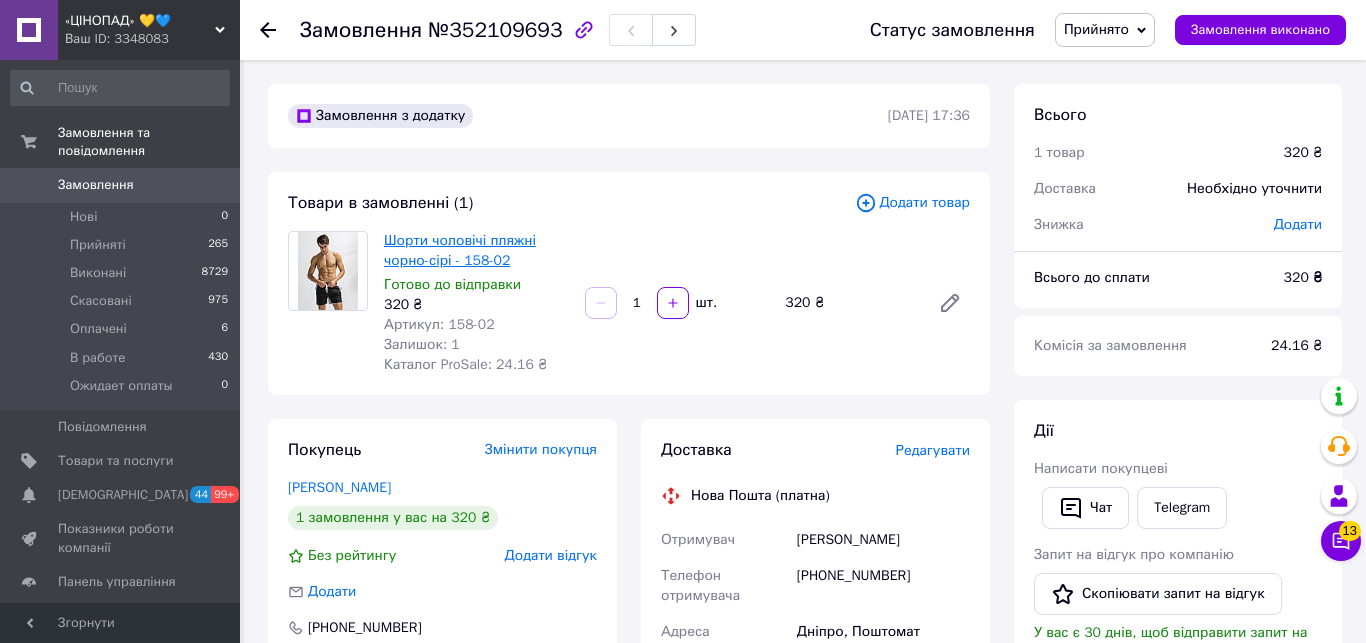 click on "Шорти чоловічі пляжні чорно-сірі - 158-02" at bounding box center (460, 250) 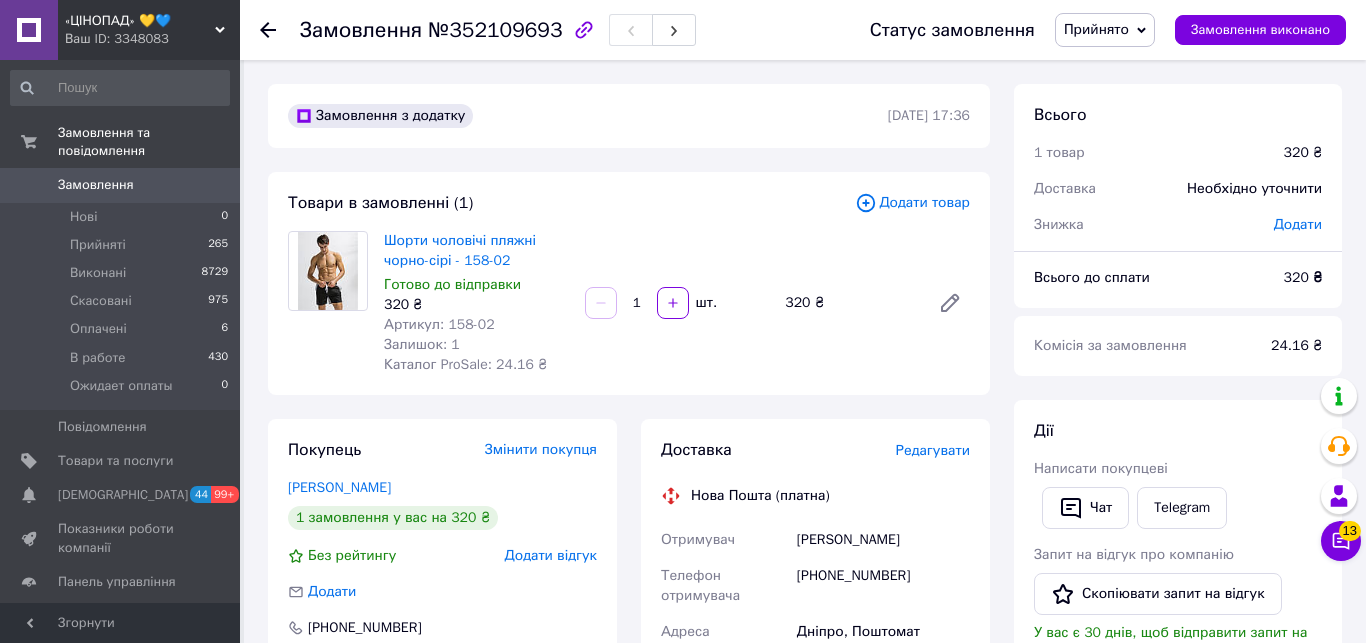 click on "Замовлення" at bounding box center [96, 185] 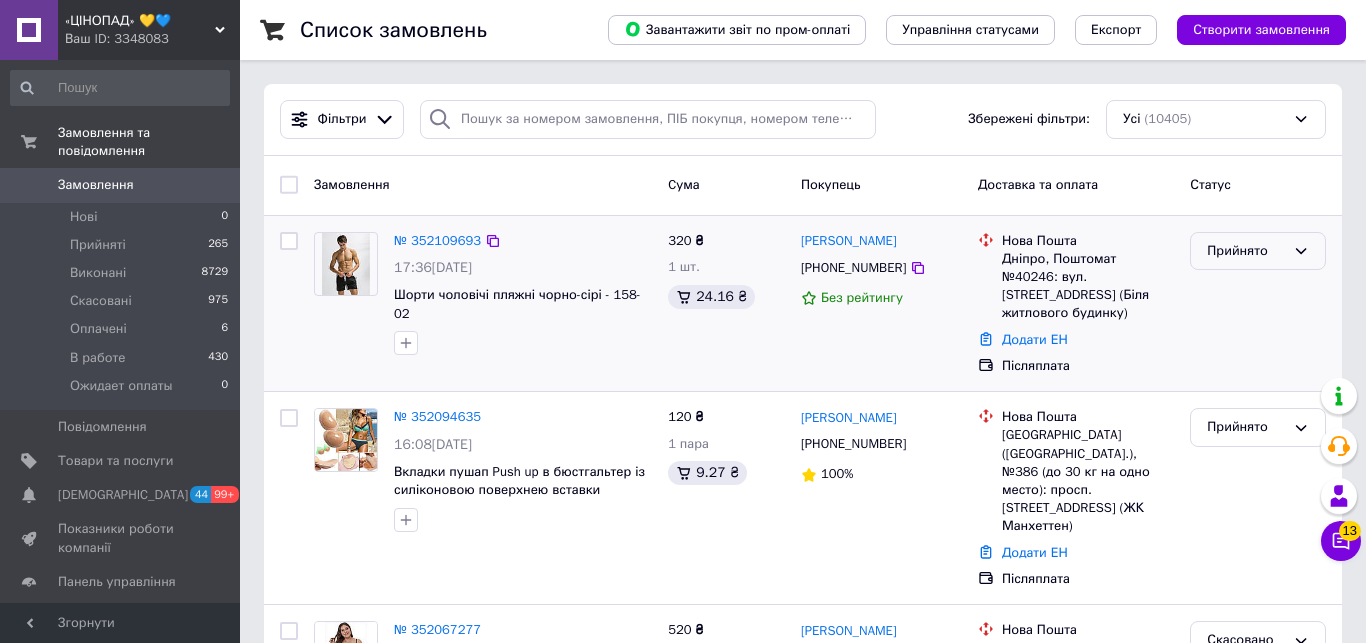 click 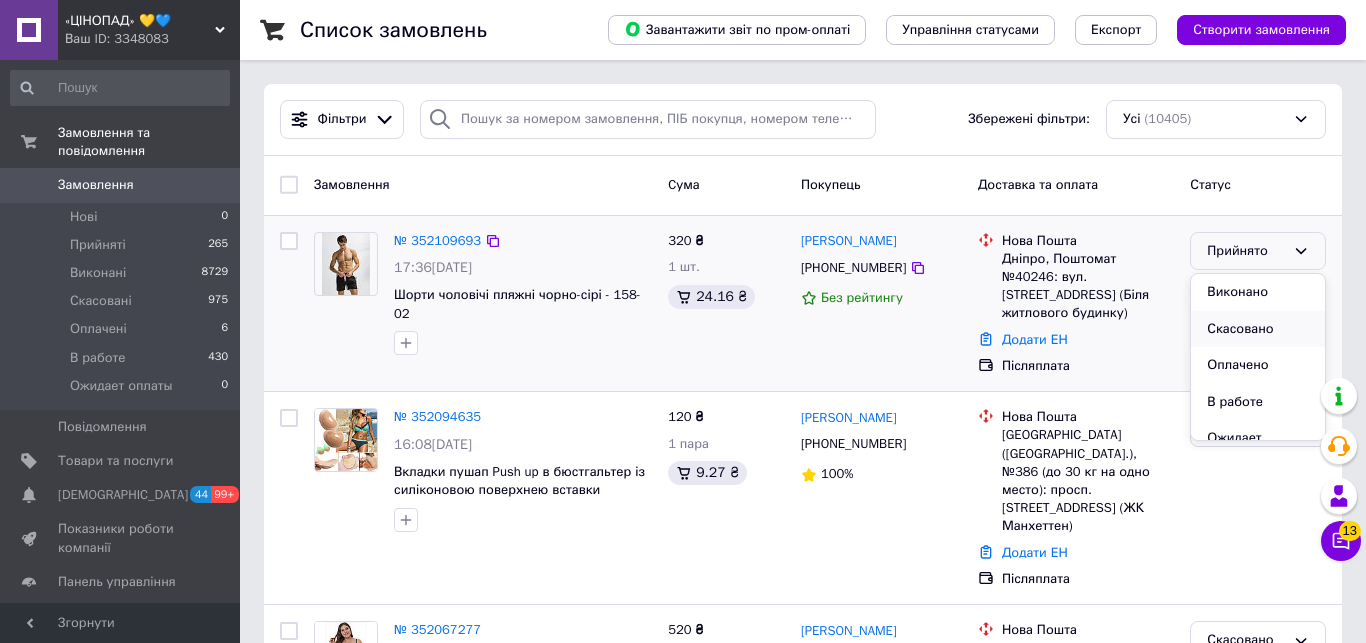 click on "Скасовано" at bounding box center (1258, 329) 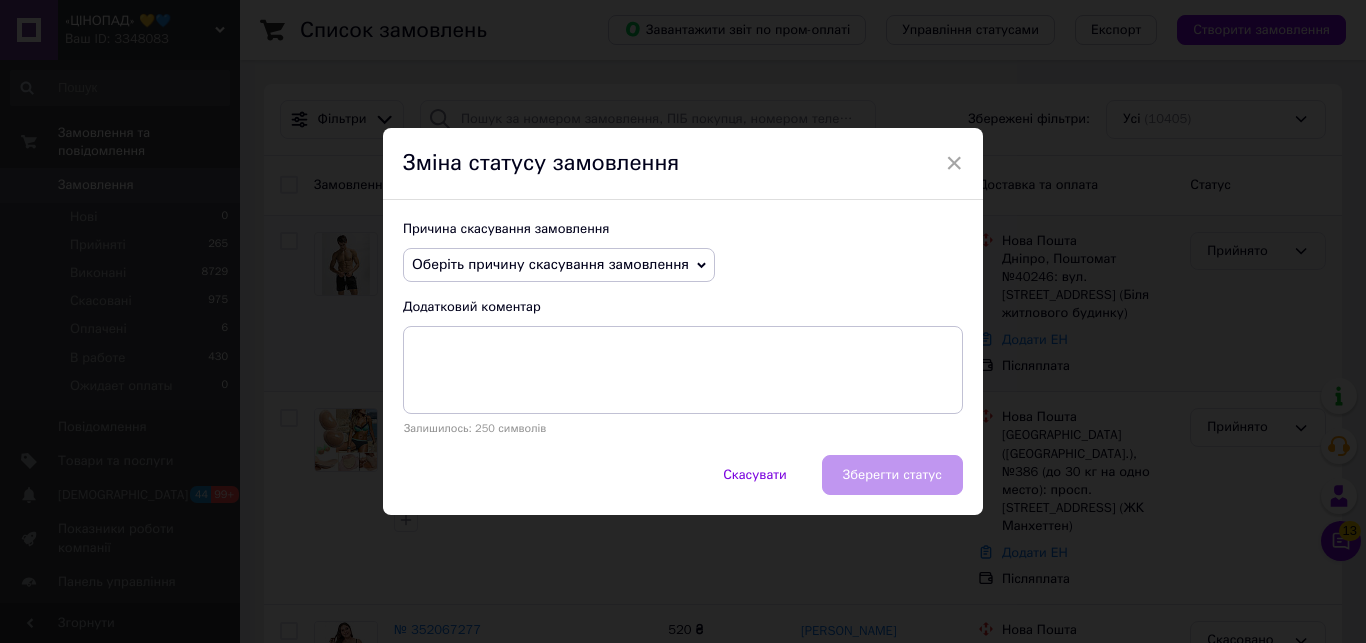 click on "Причина скасування замовлення Оберіть причину скасування замовлення Немає в наявності Немає різновиду товару Оплата не надійшла На прохання покупця Замовлення-дублікат Не виходить додзвонитися Інше Додатковий коментар Залишилось: 250 символів" at bounding box center (683, 327) 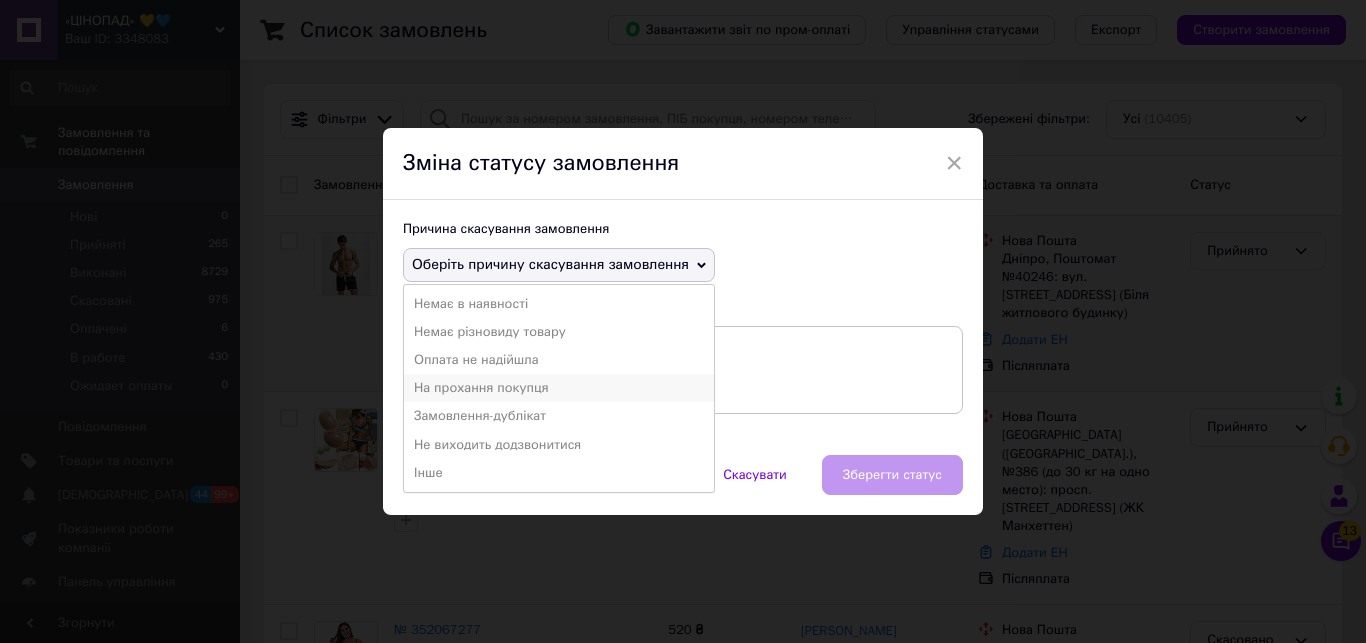 click on "На прохання покупця" at bounding box center [559, 388] 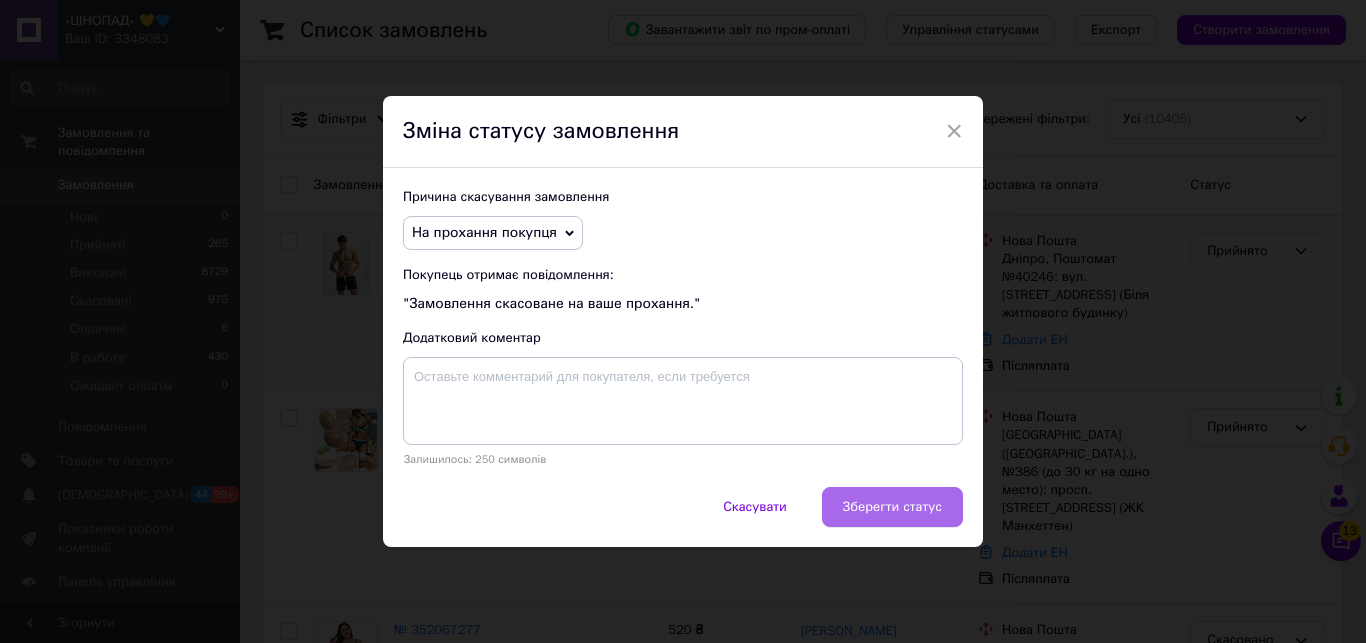 click on "Зберегти статус" at bounding box center (892, 507) 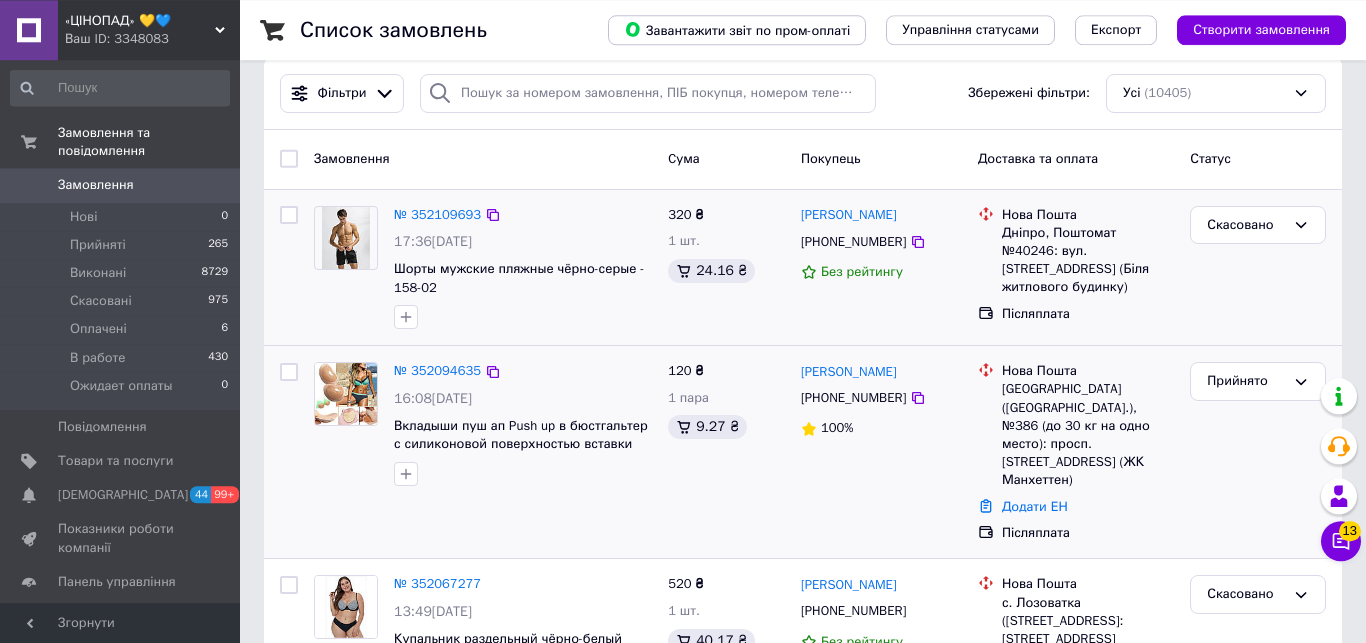 scroll, scrollTop: 0, scrollLeft: 0, axis: both 